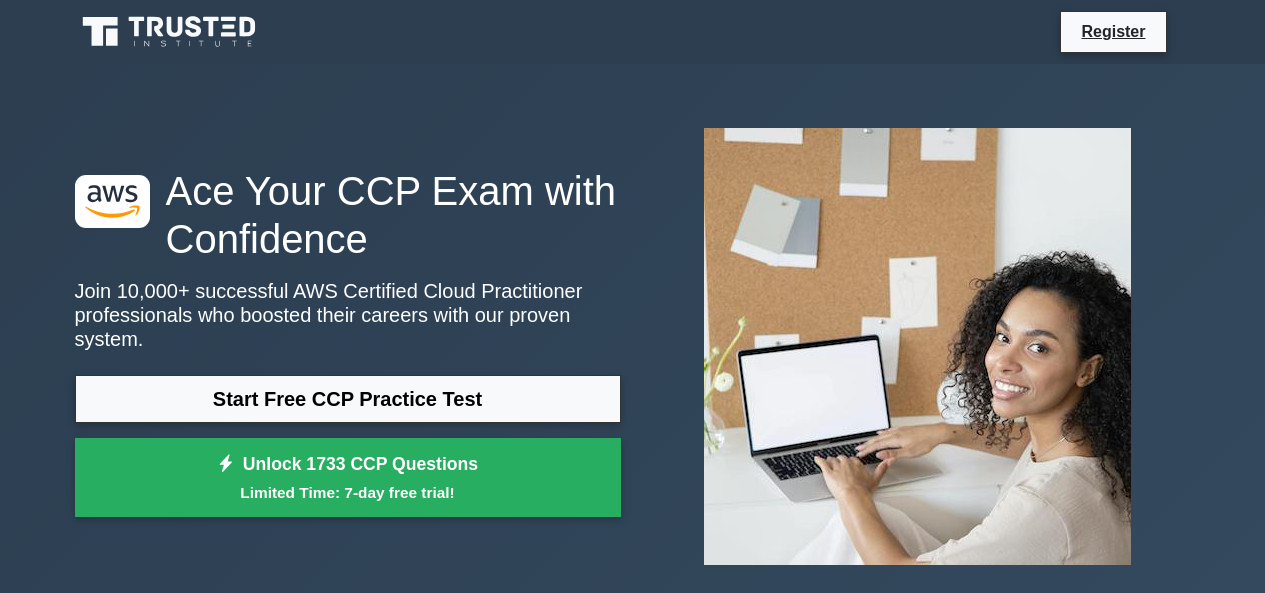 scroll, scrollTop: 0, scrollLeft: 0, axis: both 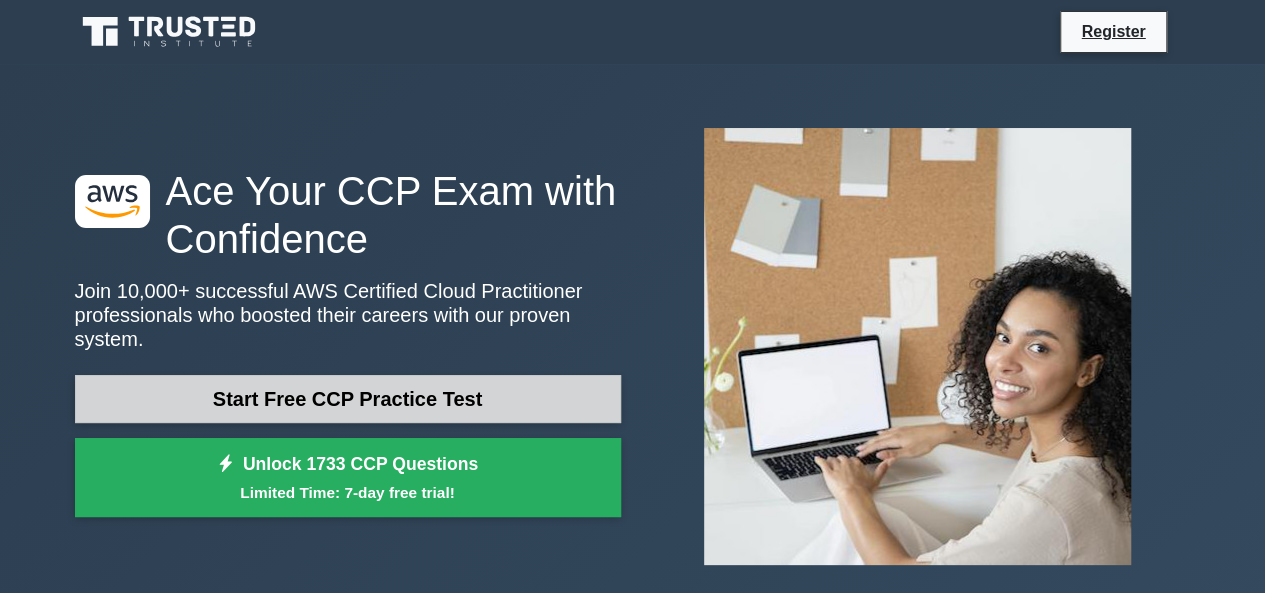 click on "Start Free CCP Practice Test" at bounding box center [348, 399] 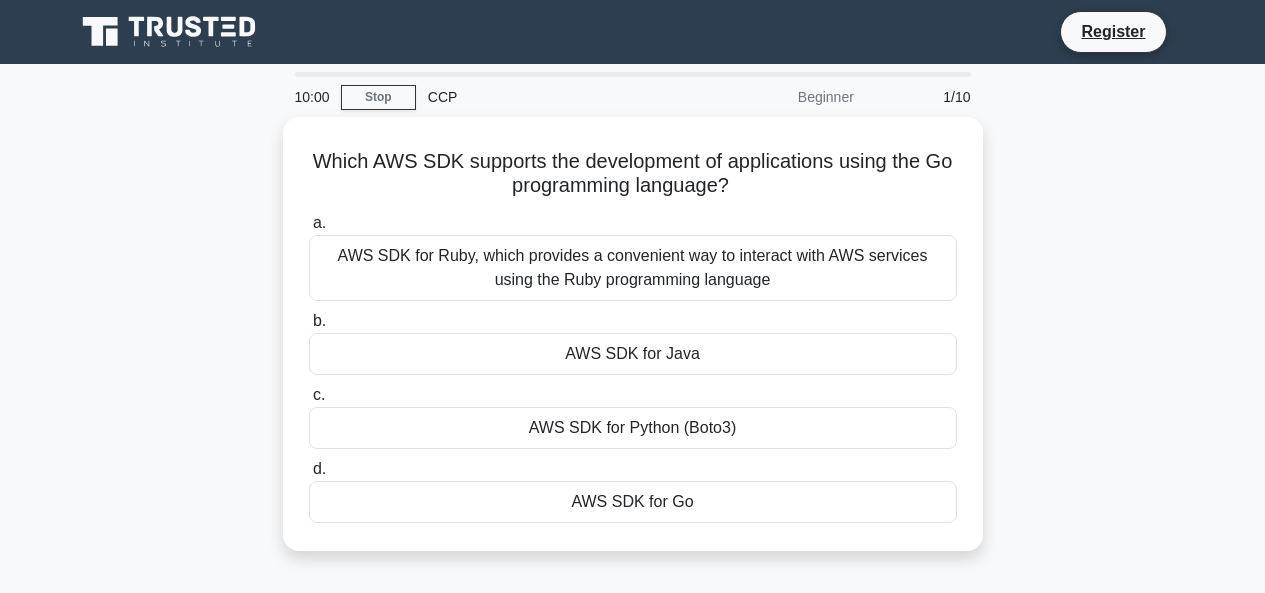 scroll, scrollTop: 0, scrollLeft: 0, axis: both 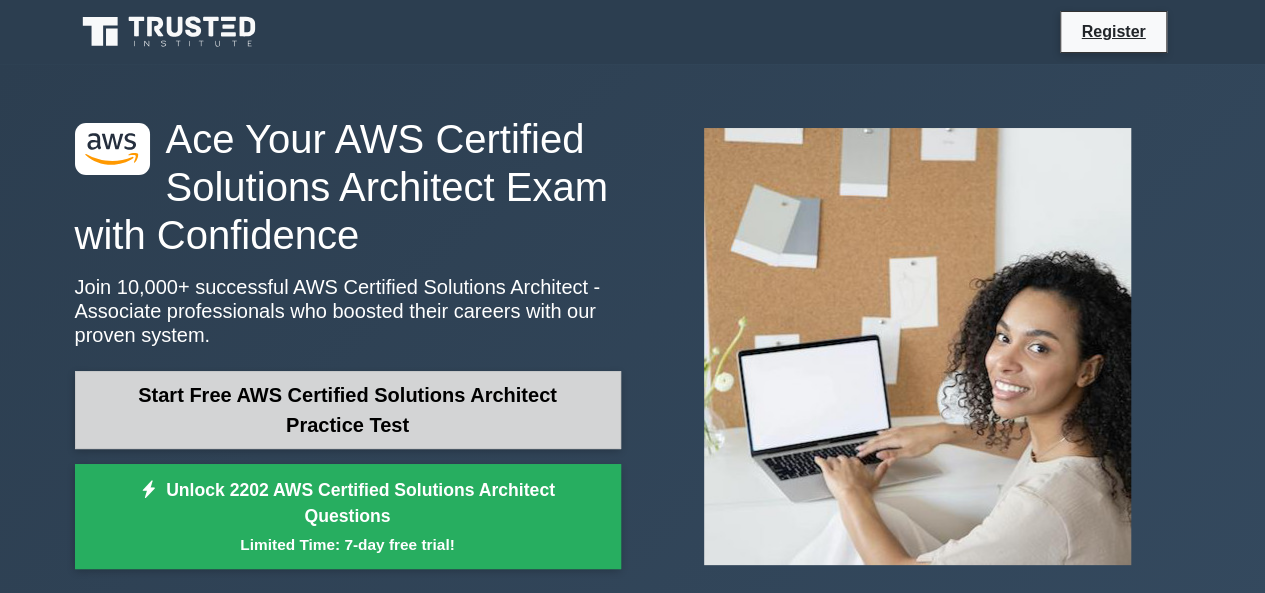 click on "Start Free AWS Certified Solutions Architect Practice Test" at bounding box center (348, 410) 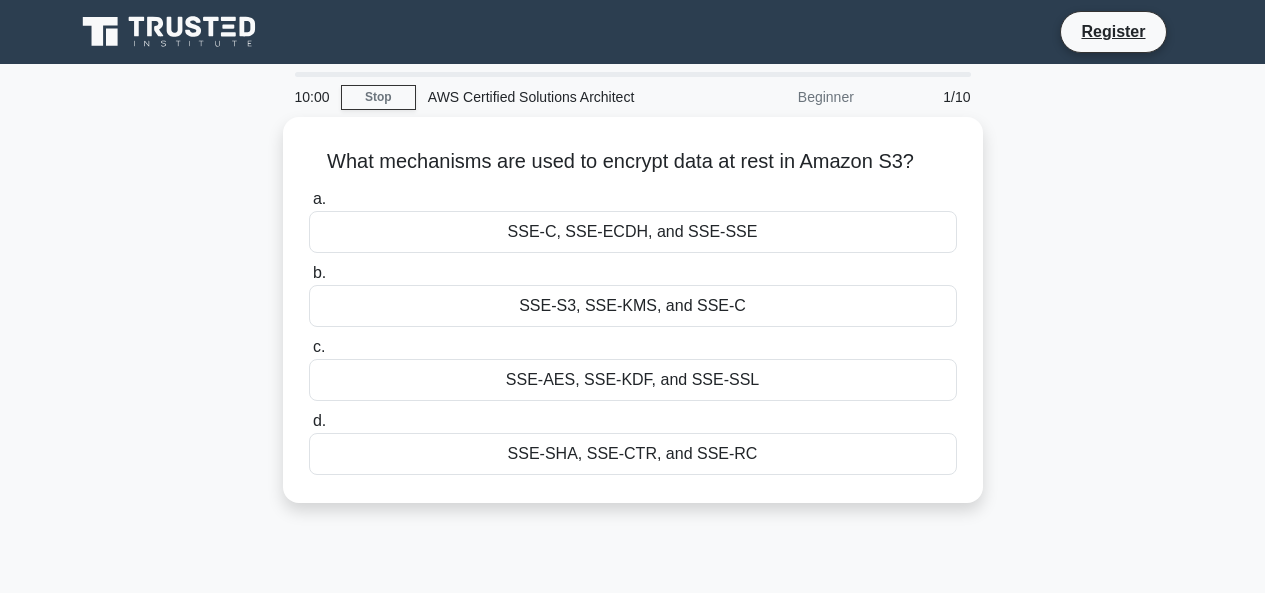 scroll, scrollTop: 0, scrollLeft: 0, axis: both 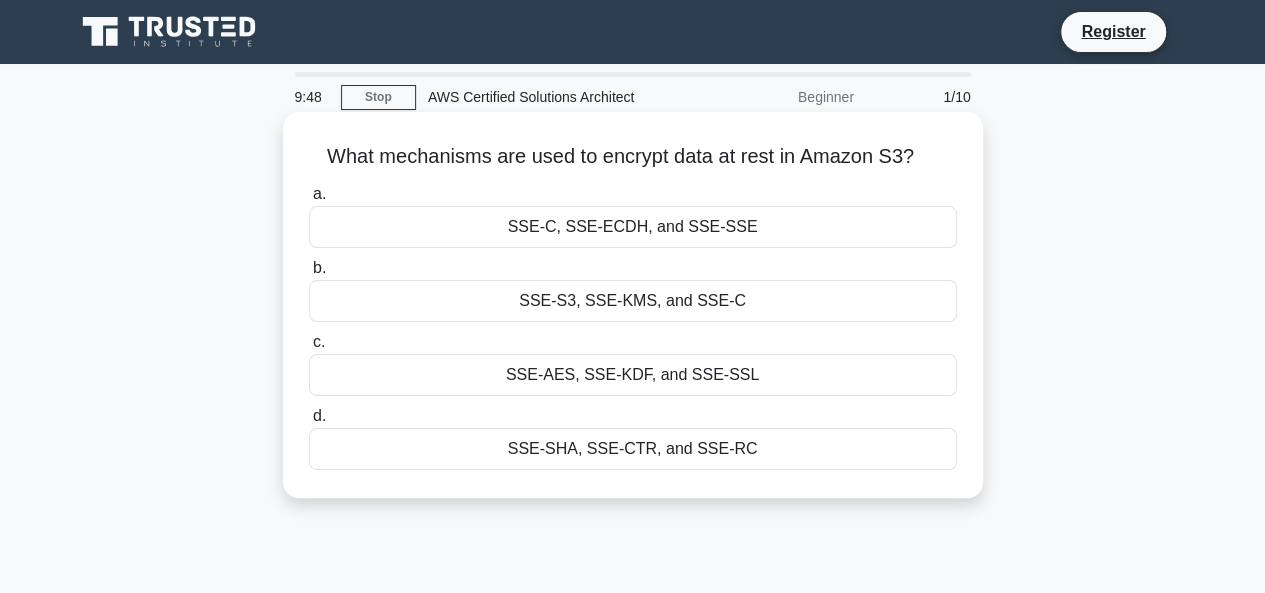 click on "SSE-S3, SSE-KMS, and SSE-C" at bounding box center [633, 301] 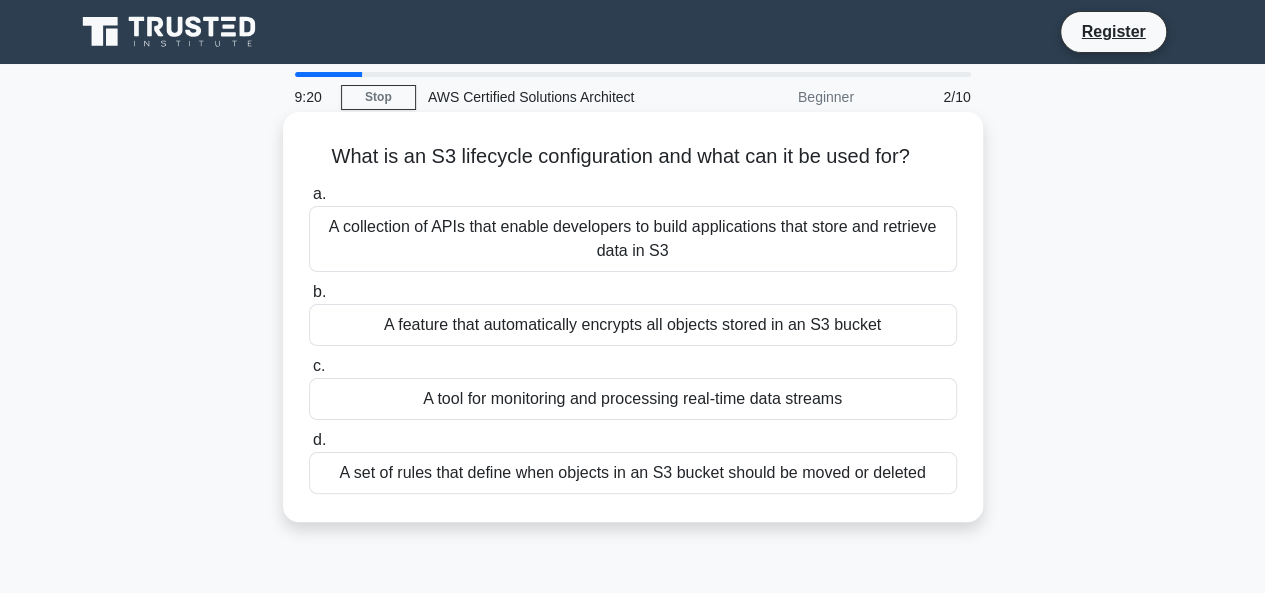 click on "A collection of APIs that enable developers to build applications that store and retrieve data in S3" at bounding box center (633, 239) 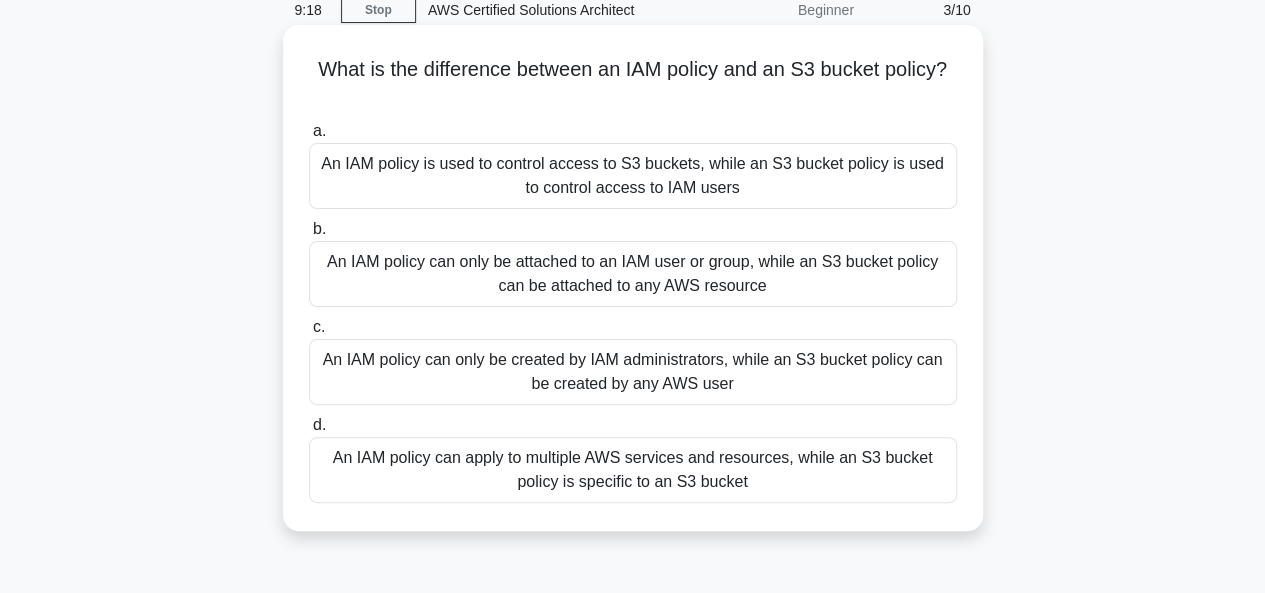 scroll, scrollTop: 88, scrollLeft: 0, axis: vertical 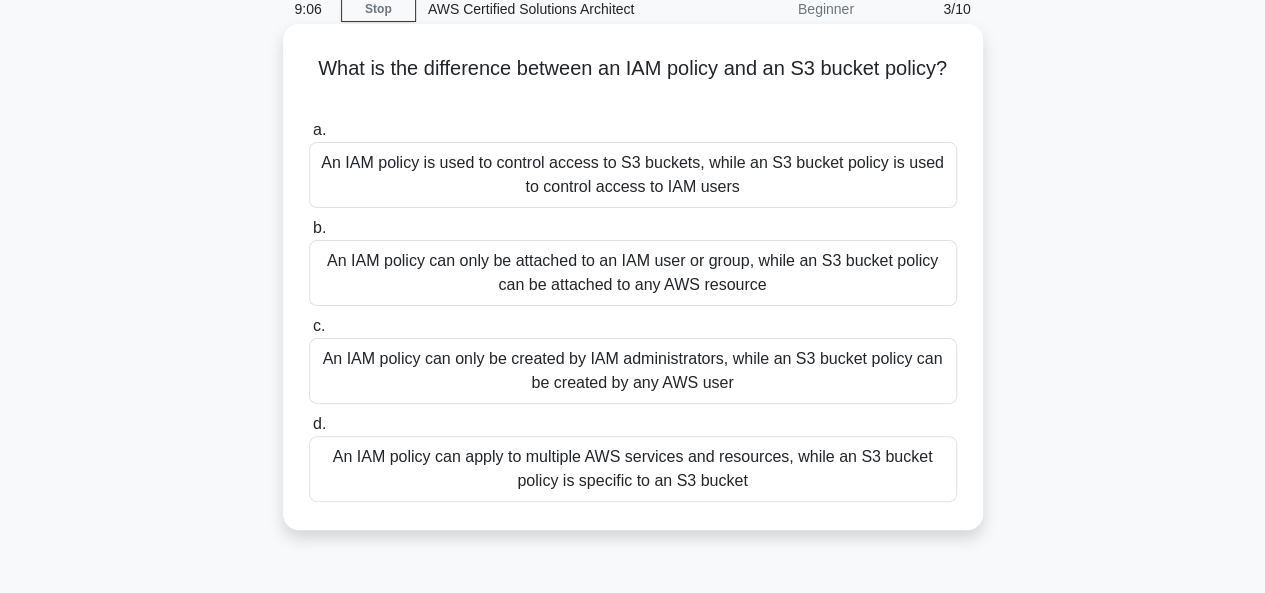 click on "An IAM policy can only be attached to an IAM user or group, while an S3 bucket policy can be attached to any AWS resource" at bounding box center [633, 273] 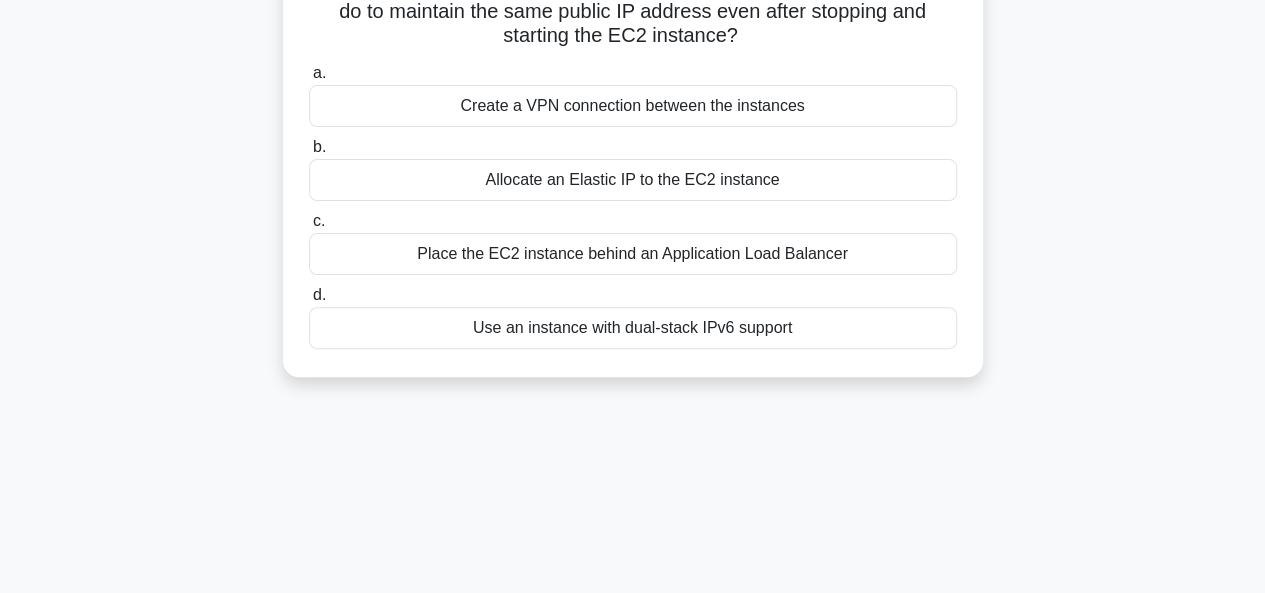 scroll, scrollTop: 0, scrollLeft: 0, axis: both 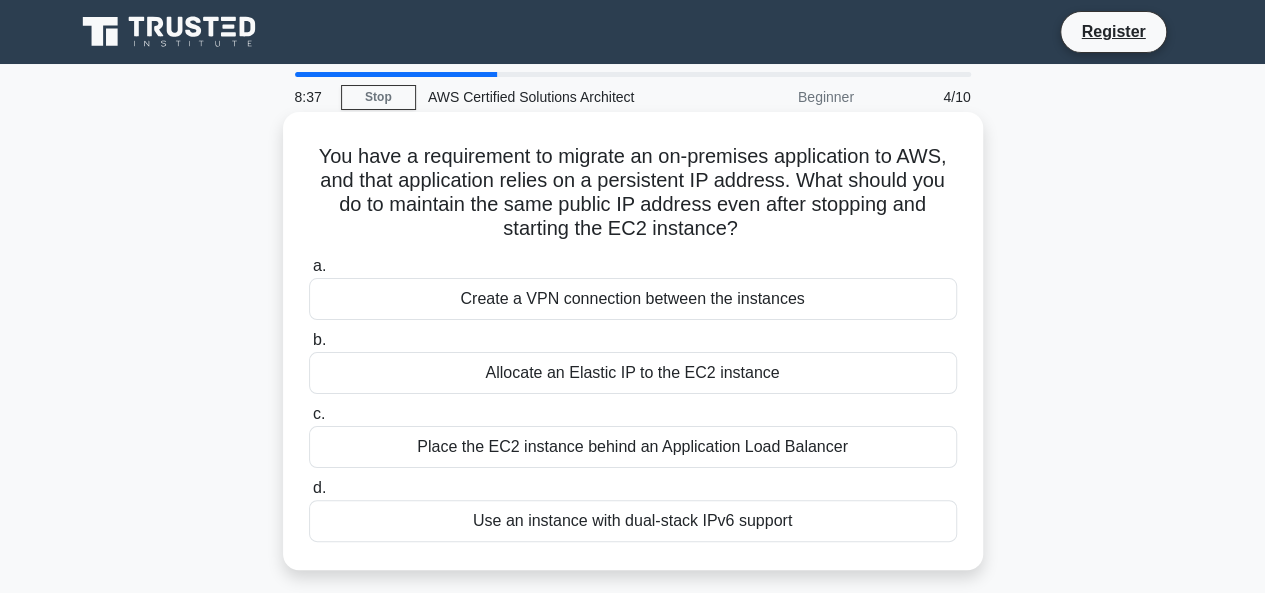 click on "Create a VPN connection between the instances" at bounding box center [633, 299] 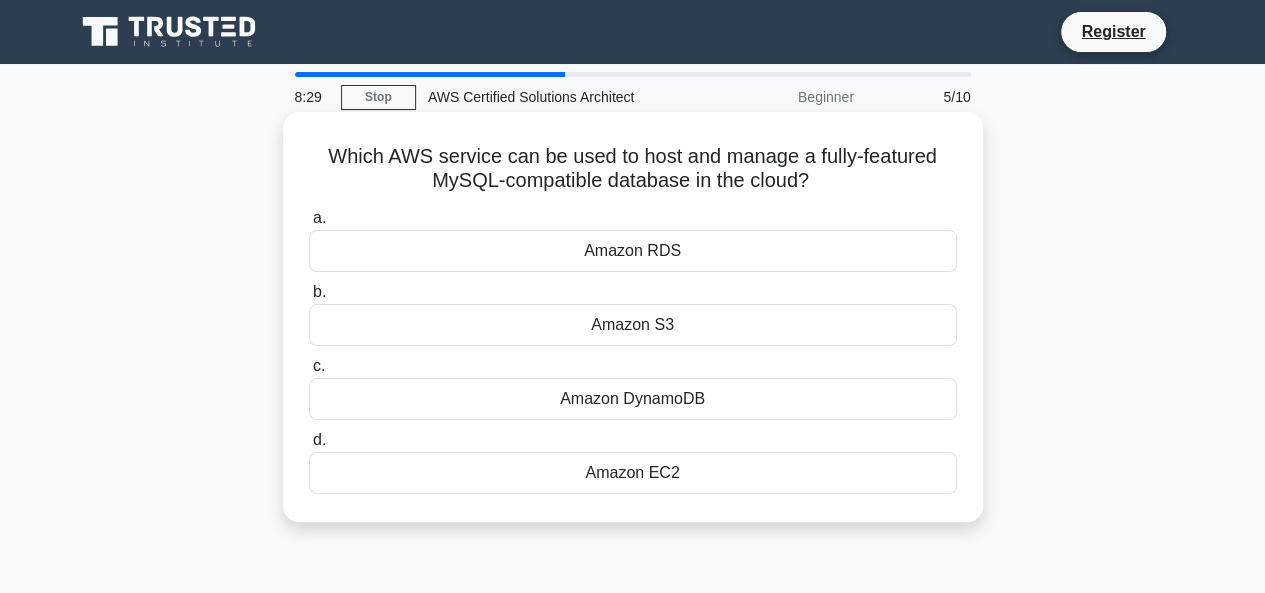 click on "Amazon RDS" at bounding box center (633, 251) 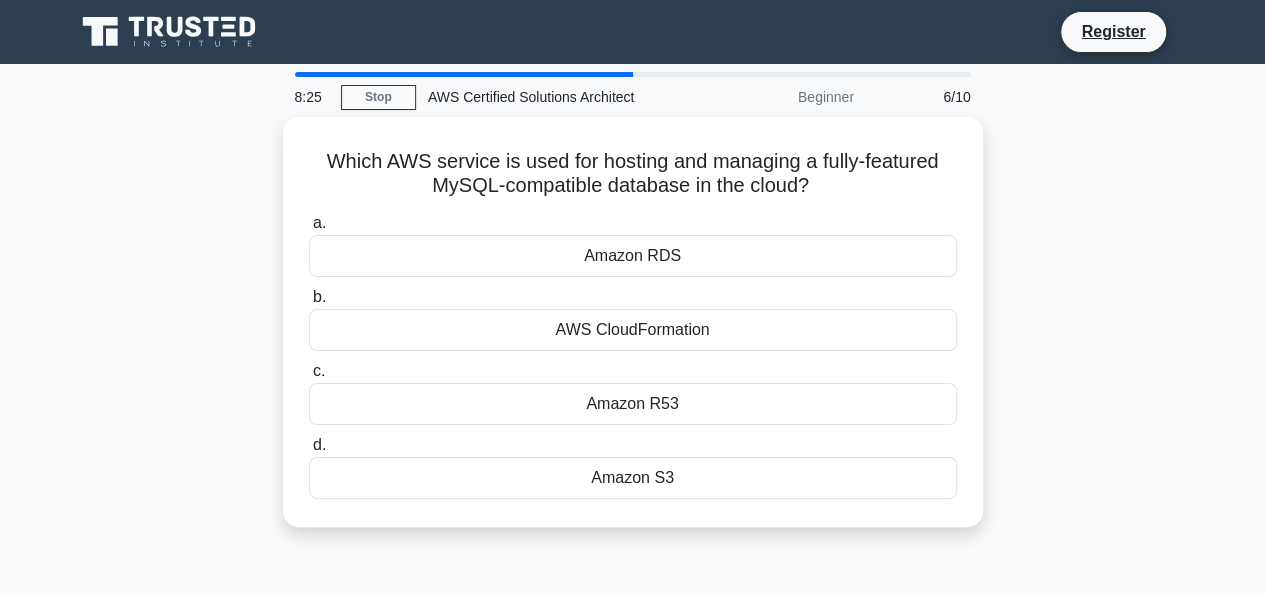 click on "Amazon RDS" at bounding box center [633, 256] 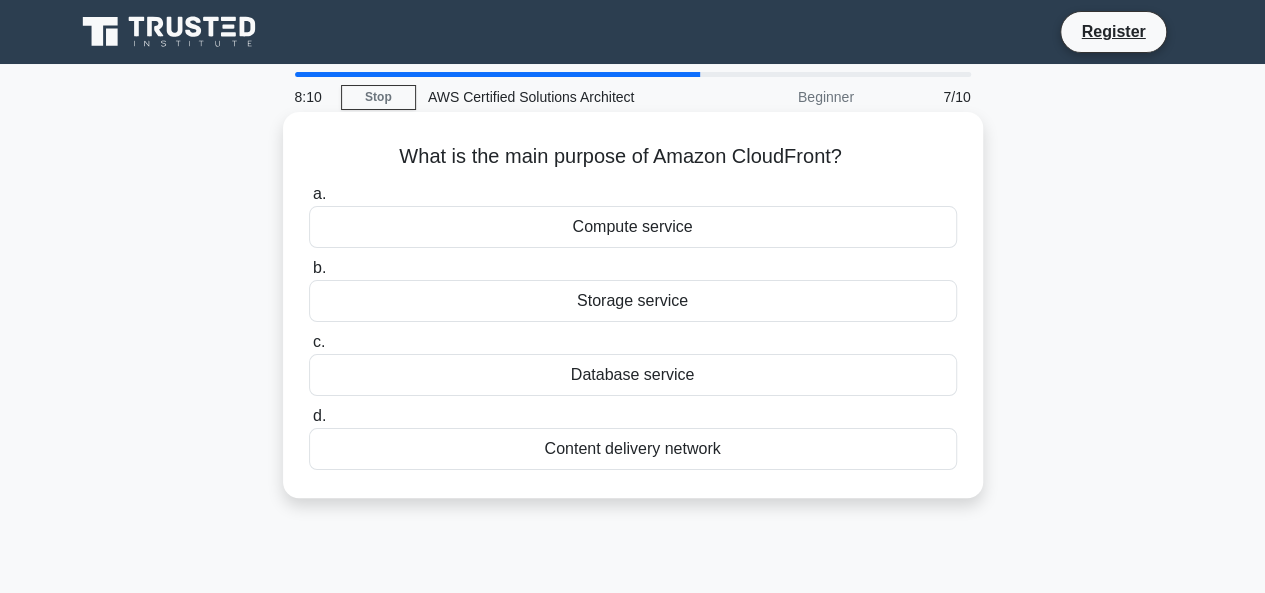 click on "Content delivery network" at bounding box center [633, 449] 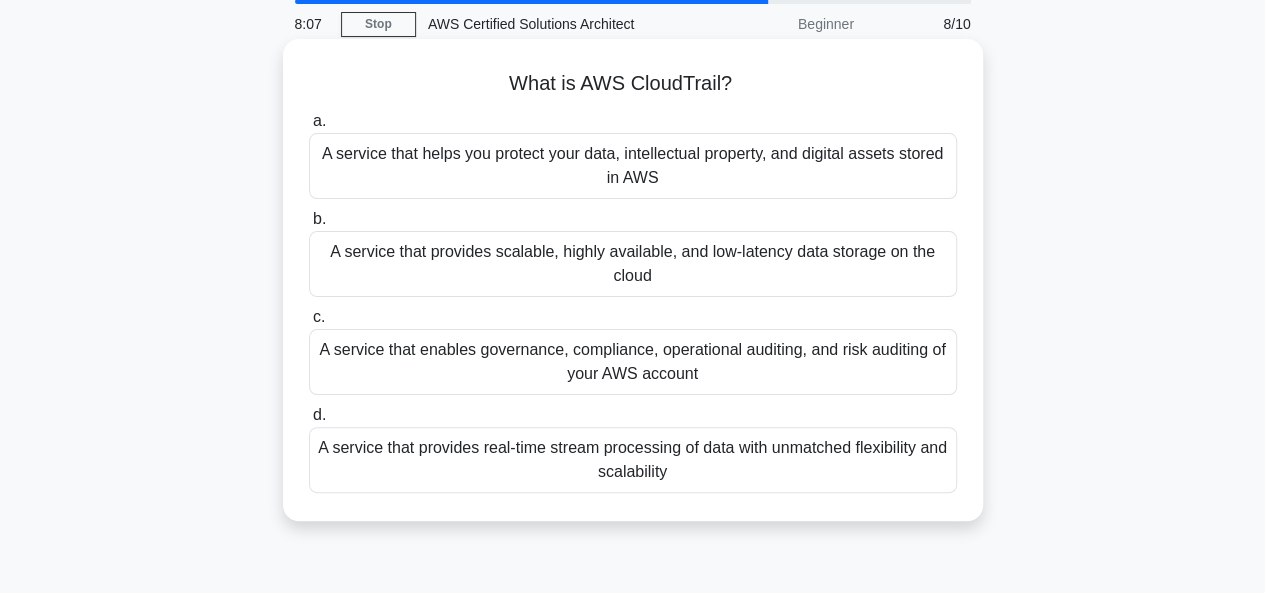 scroll, scrollTop: 74, scrollLeft: 0, axis: vertical 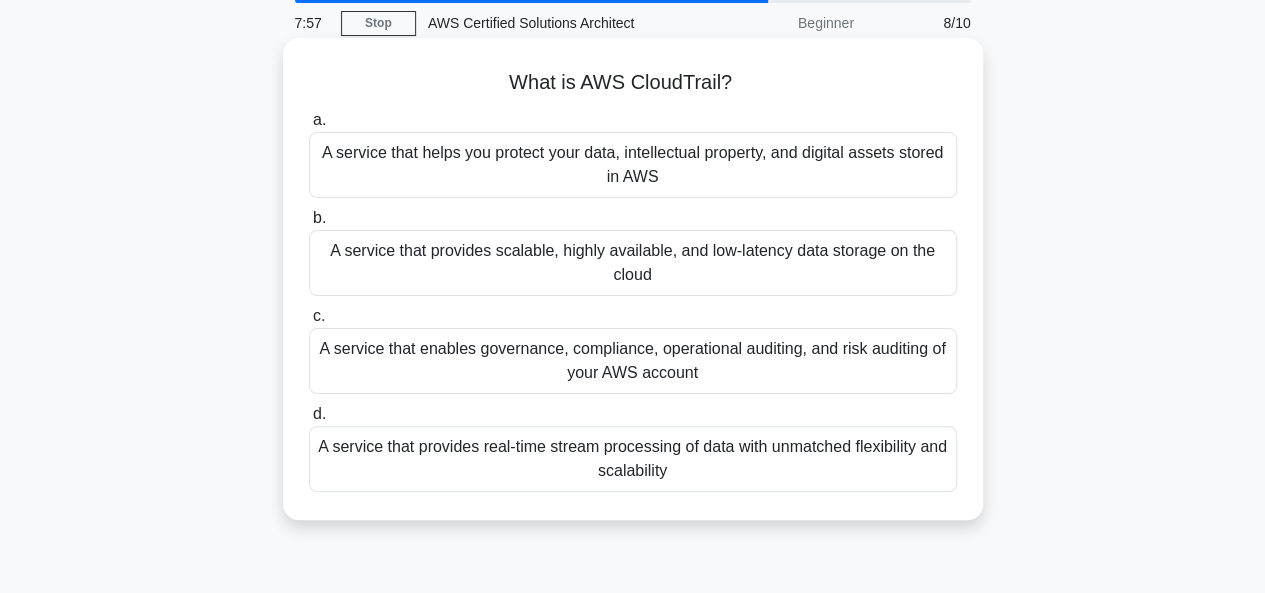 click on "A service that helps you protect your data, intellectual property, and digital assets stored in AWS" at bounding box center (633, 165) 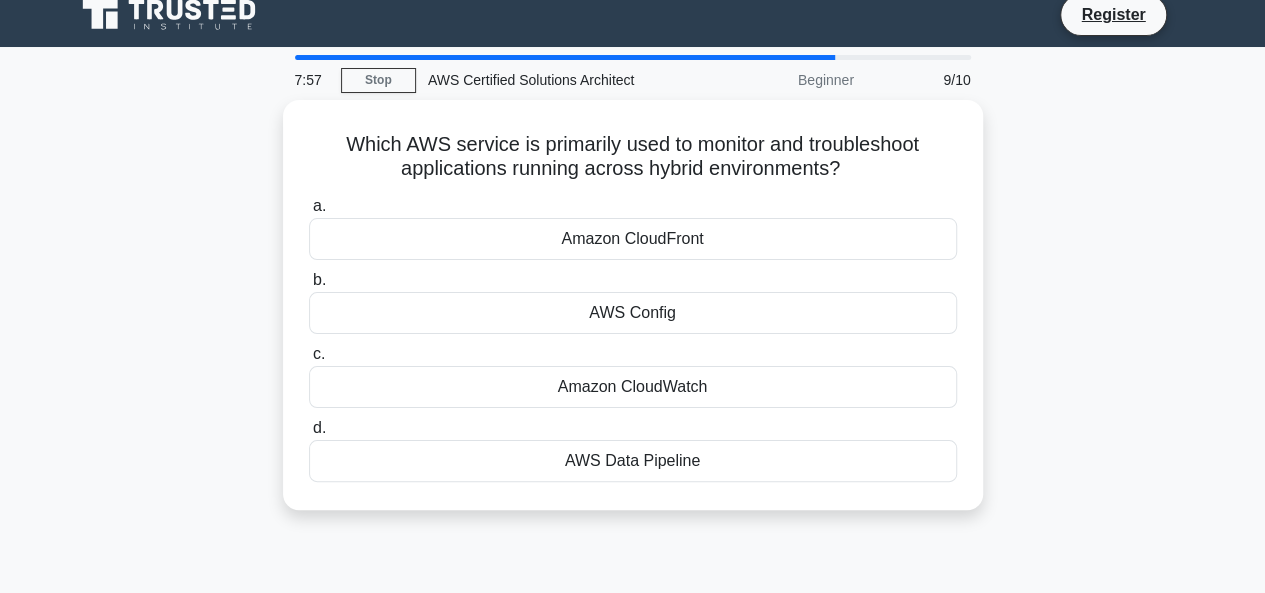 scroll, scrollTop: 0, scrollLeft: 0, axis: both 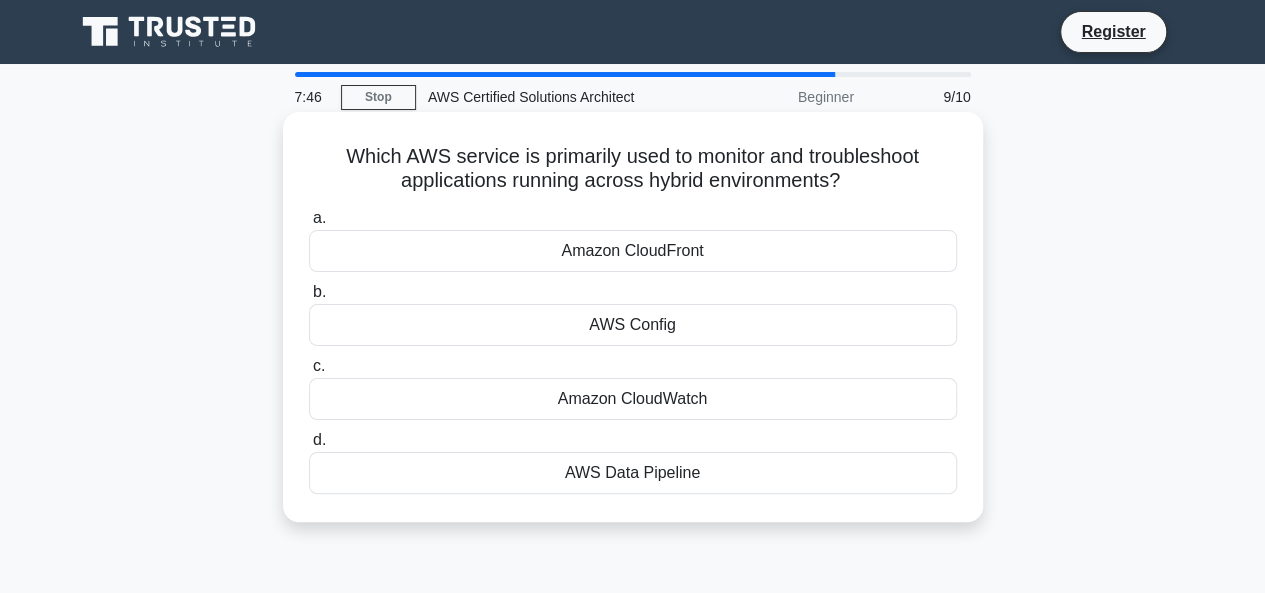 click on "Amazon CloudWatch" at bounding box center [633, 399] 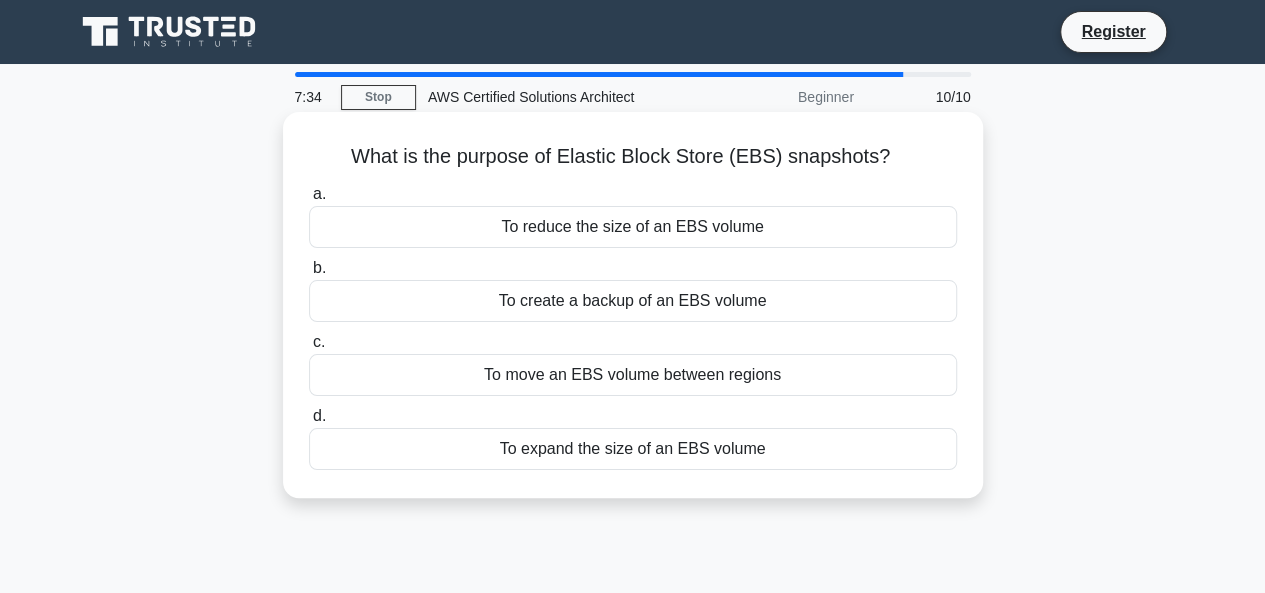 click on "To create a backup of an EBS volume" at bounding box center (633, 301) 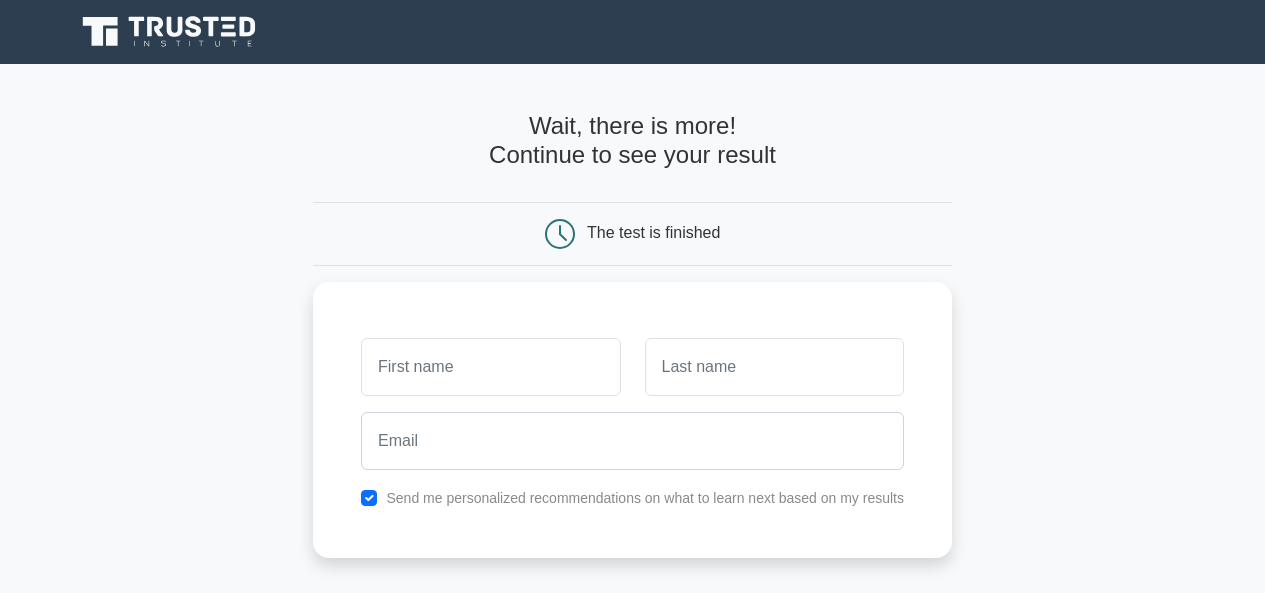 scroll, scrollTop: 0, scrollLeft: 0, axis: both 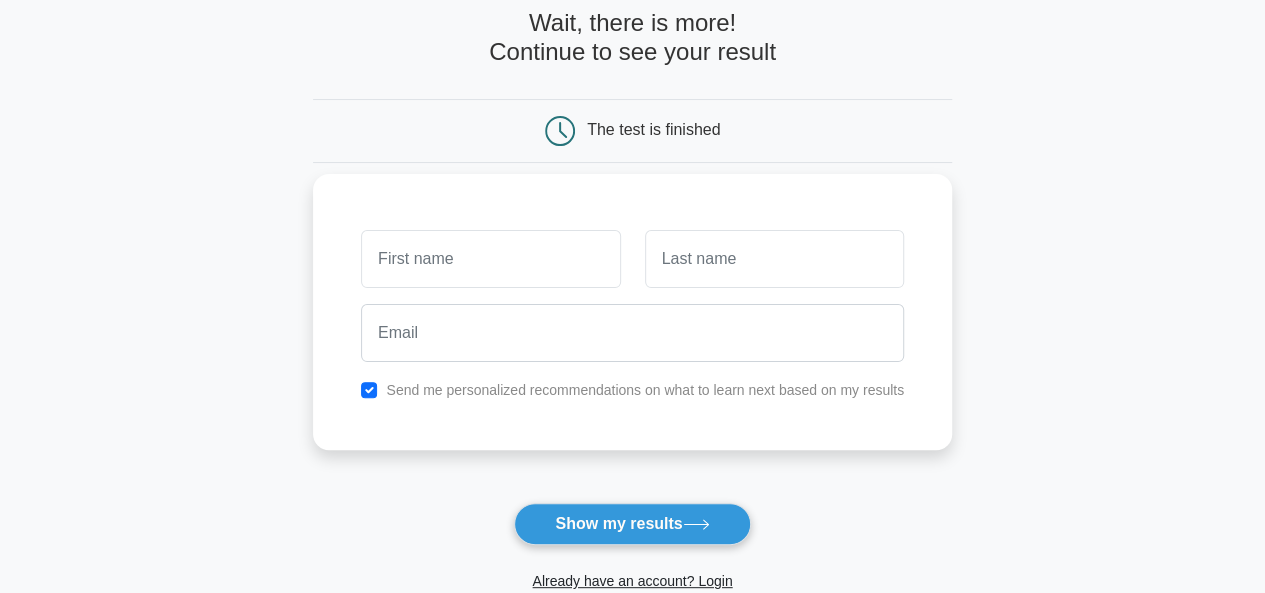 click at bounding box center (490, 259) 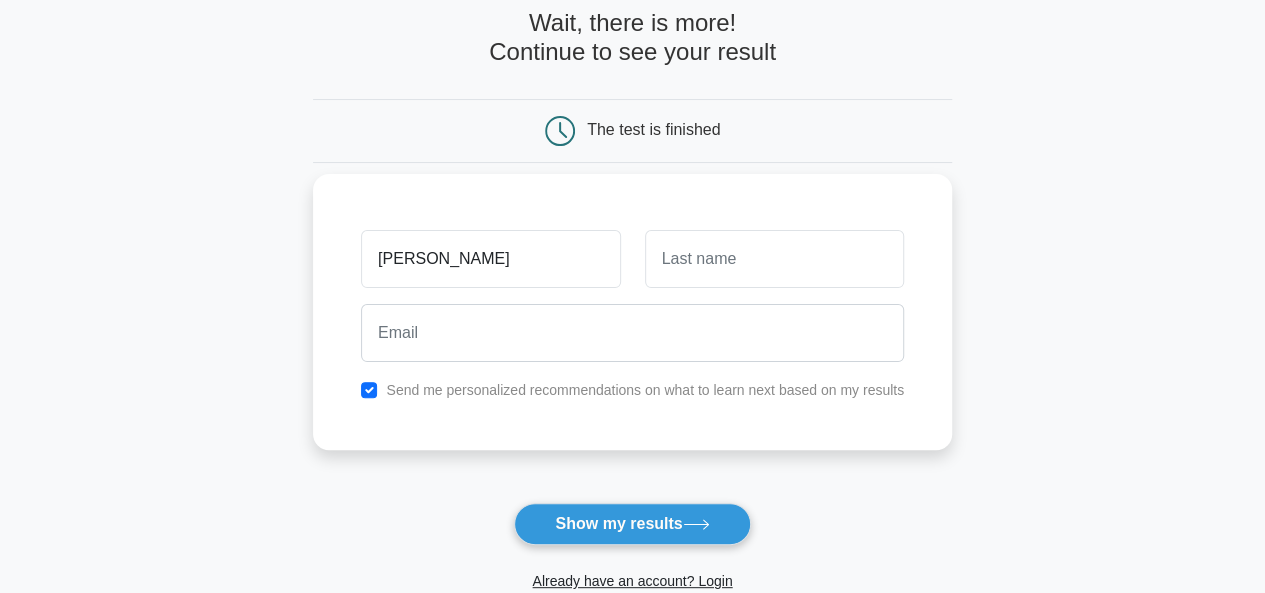 type on "elena" 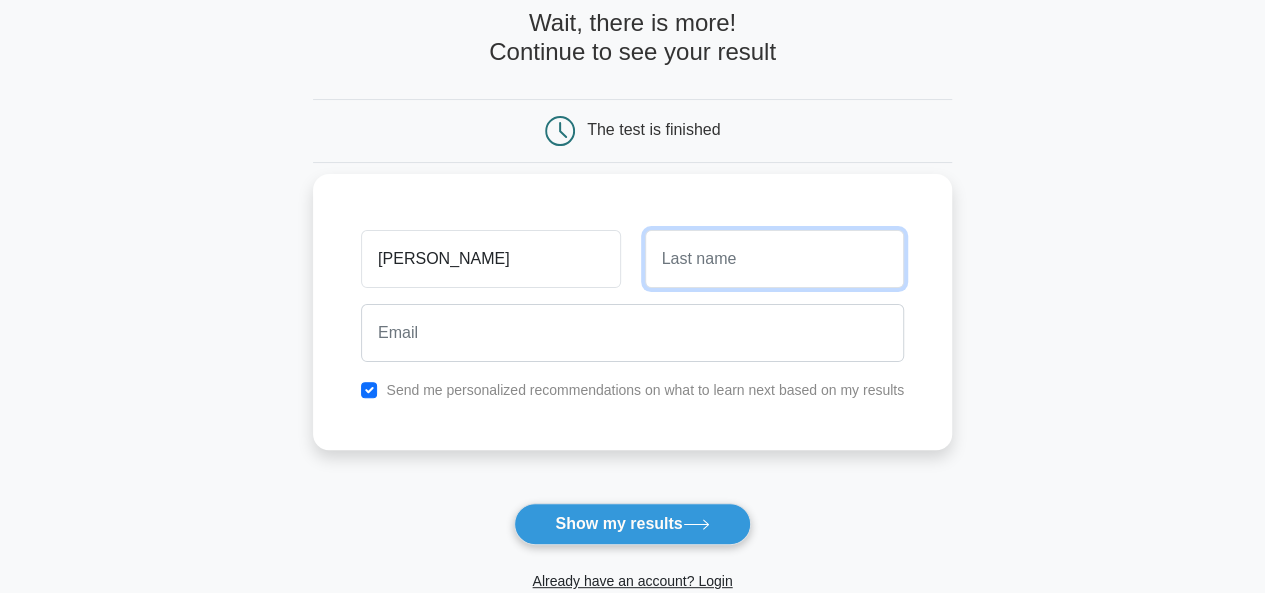 click at bounding box center [774, 259] 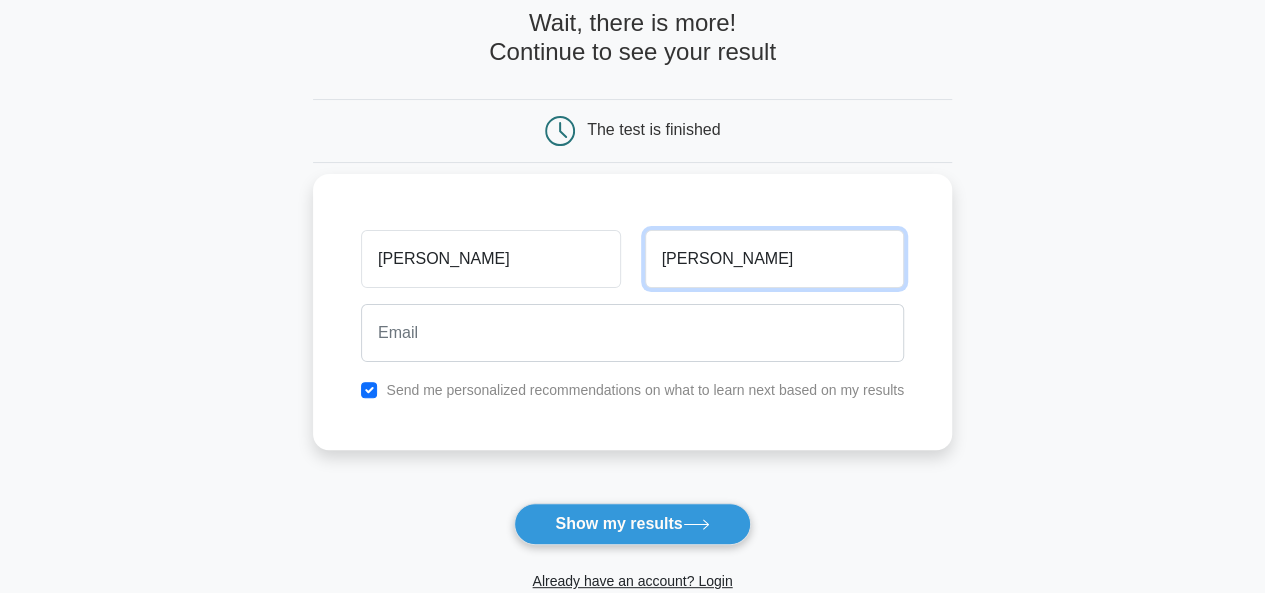type on "gilbert" 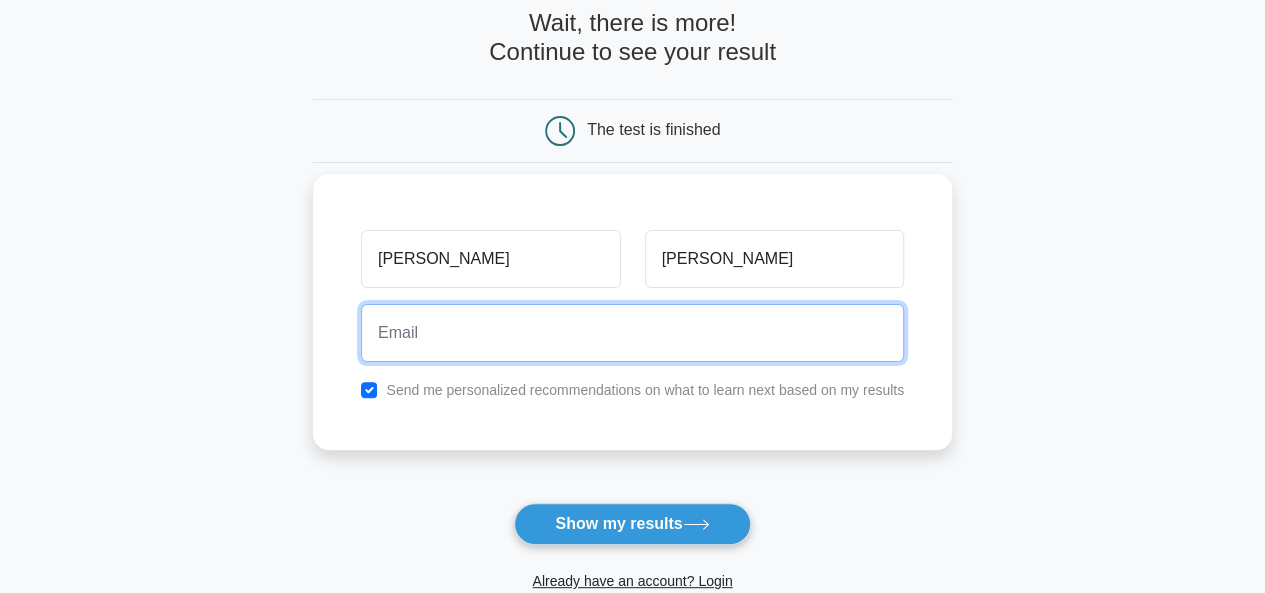 click at bounding box center [632, 333] 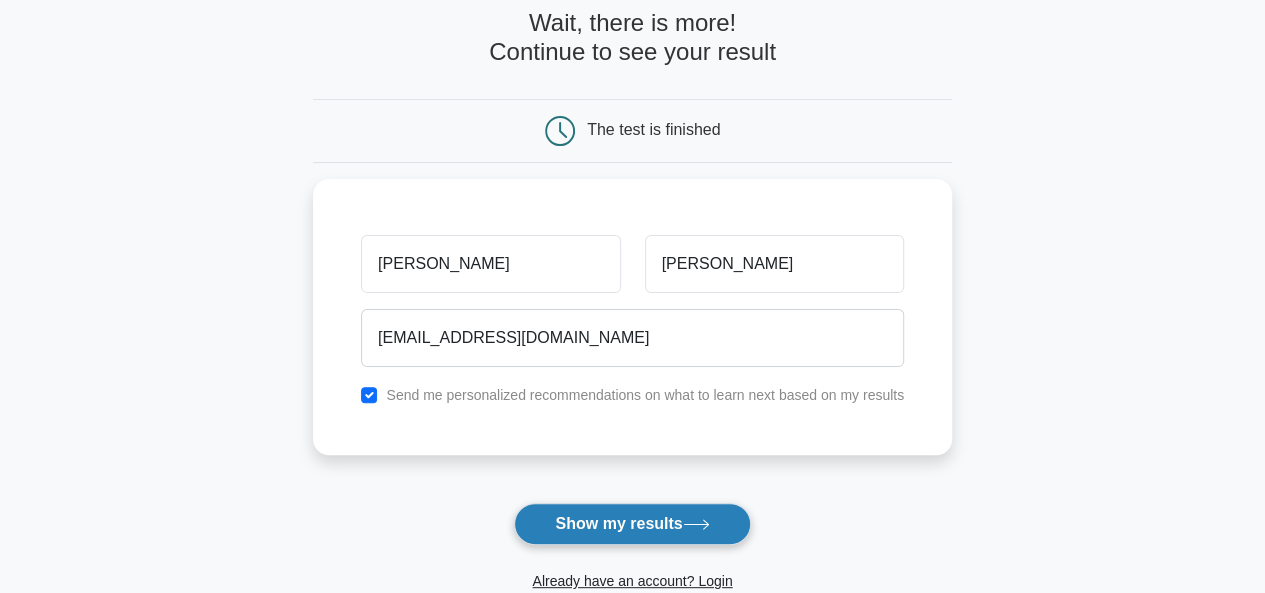 click on "Show my results" at bounding box center [632, 524] 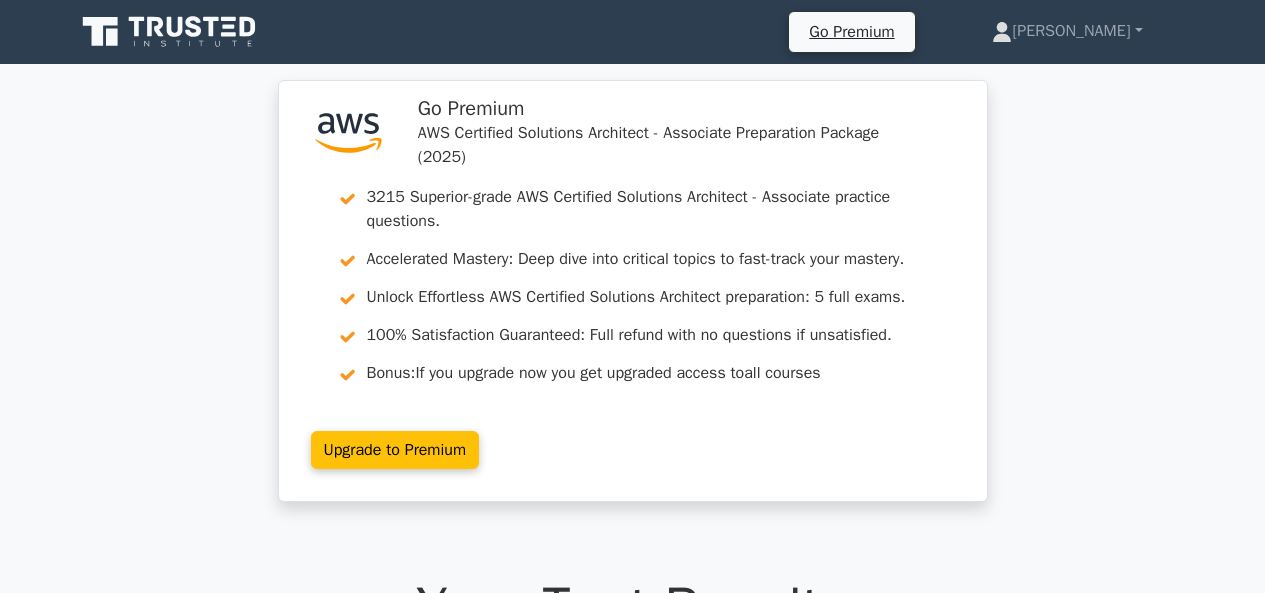 scroll, scrollTop: 0, scrollLeft: 0, axis: both 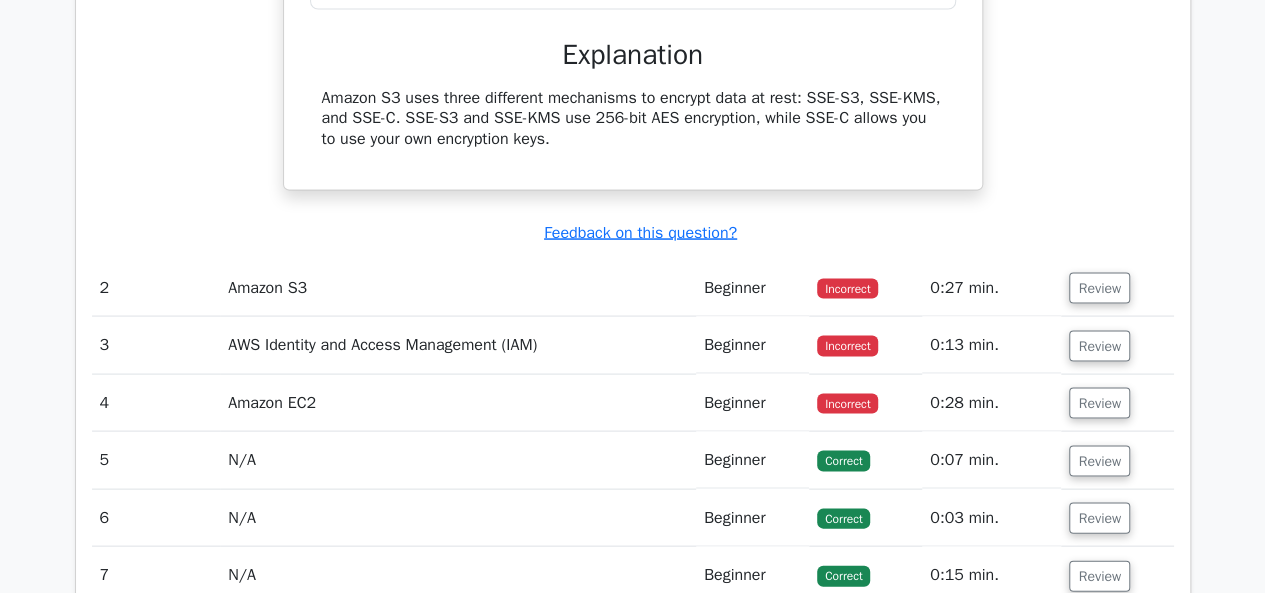 click on "Amazon S3" at bounding box center (458, 287) 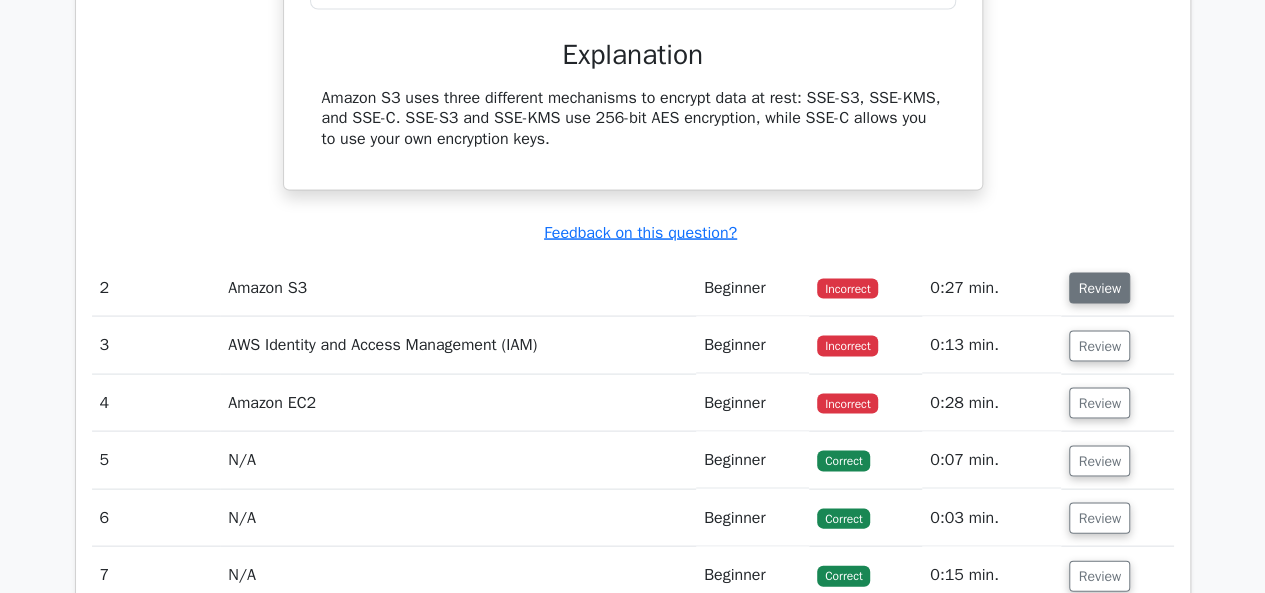 click on "Review" at bounding box center (1099, 287) 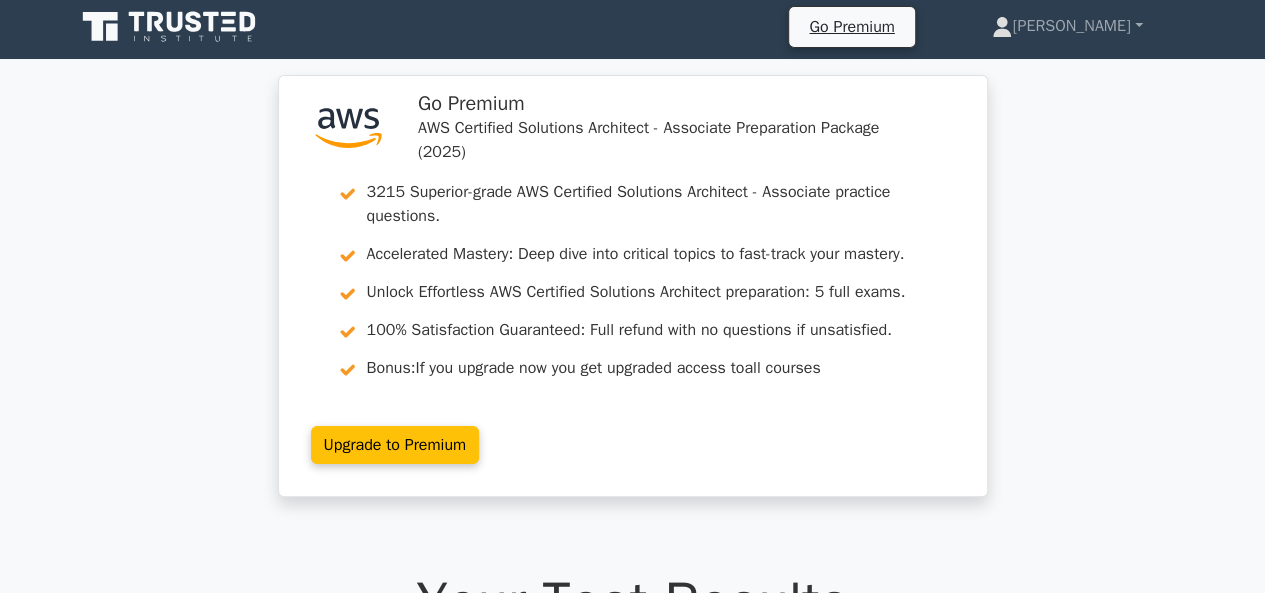 scroll, scrollTop: 0, scrollLeft: 0, axis: both 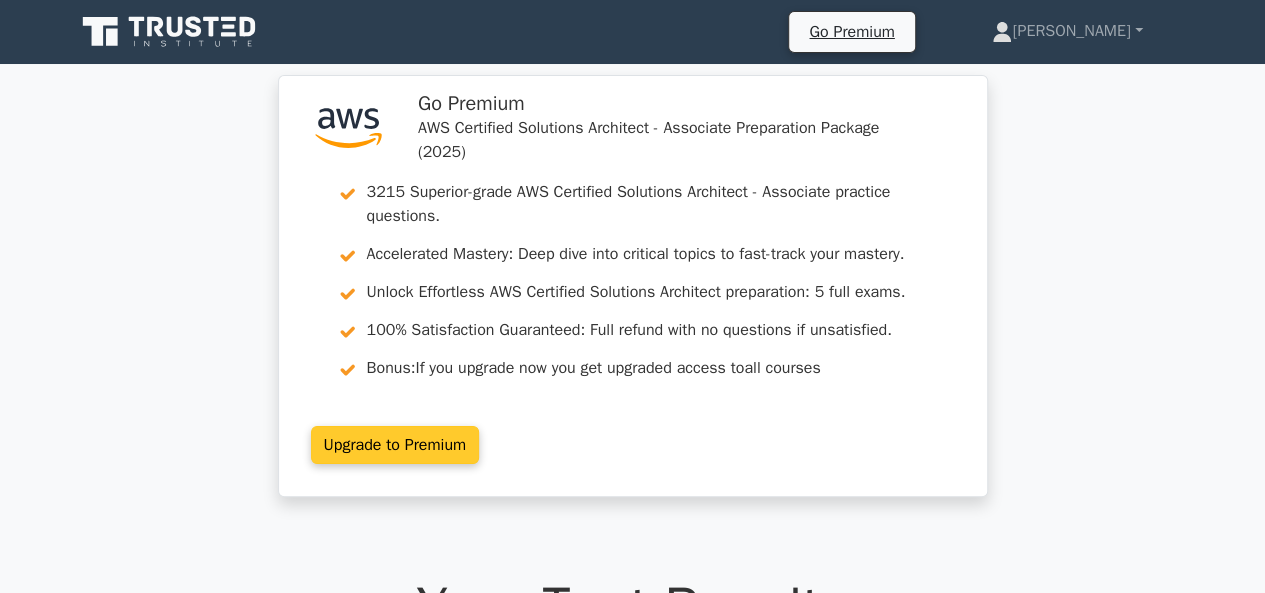 click on "Upgrade to Premium" at bounding box center (395, 445) 